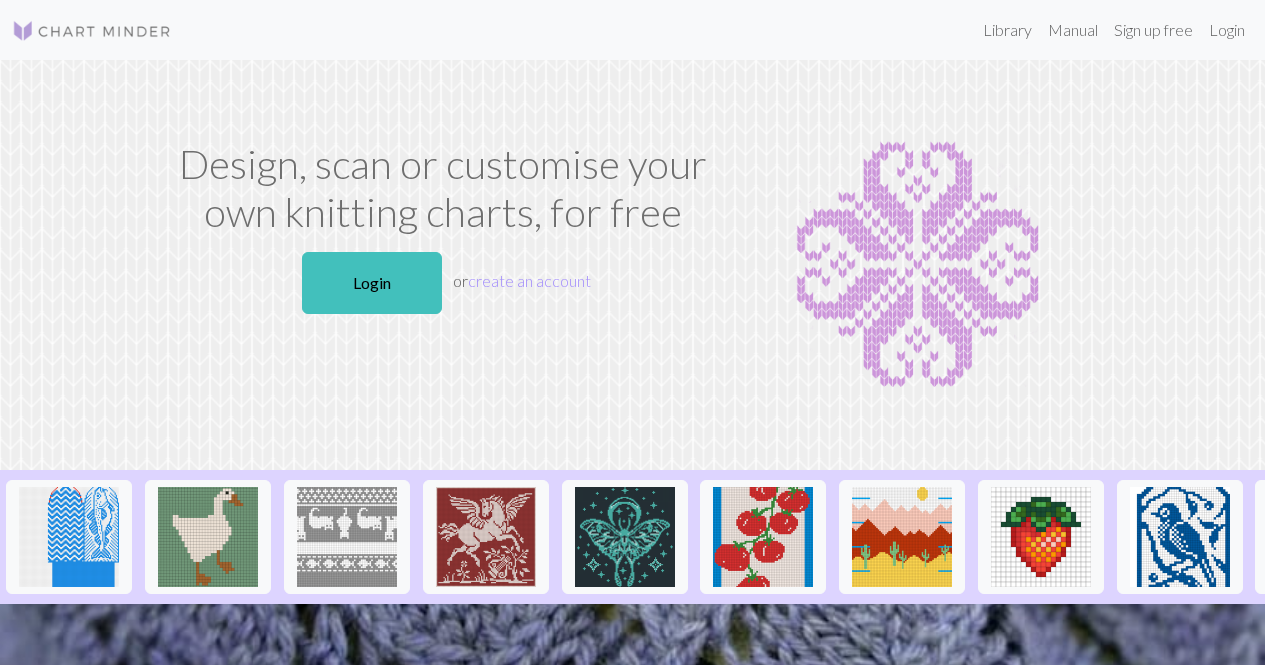 scroll, scrollTop: 0, scrollLeft: 0, axis: both 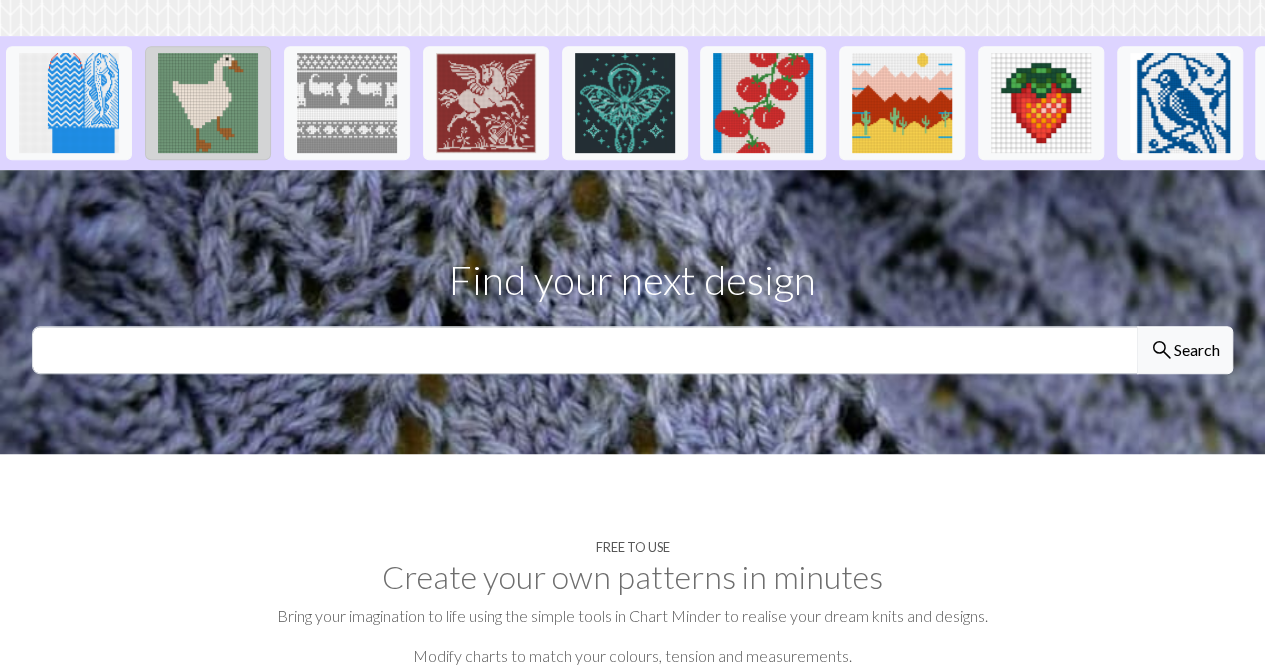 click at bounding box center (208, 103) 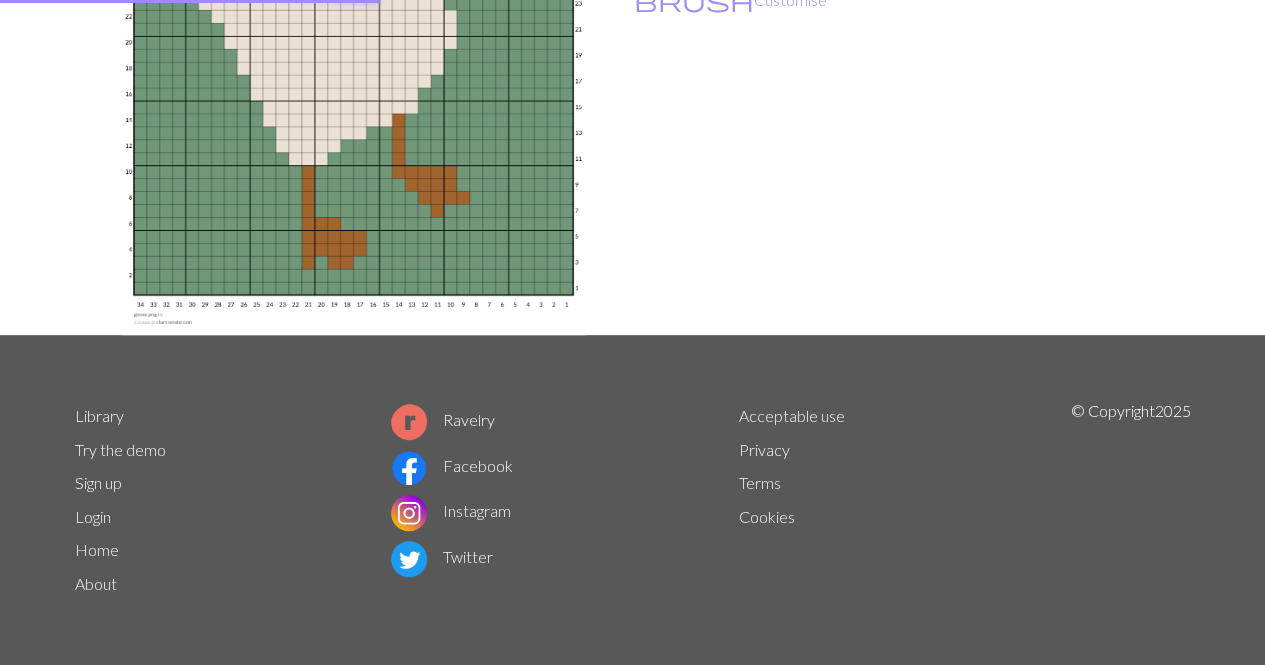 scroll, scrollTop: 0, scrollLeft: 0, axis: both 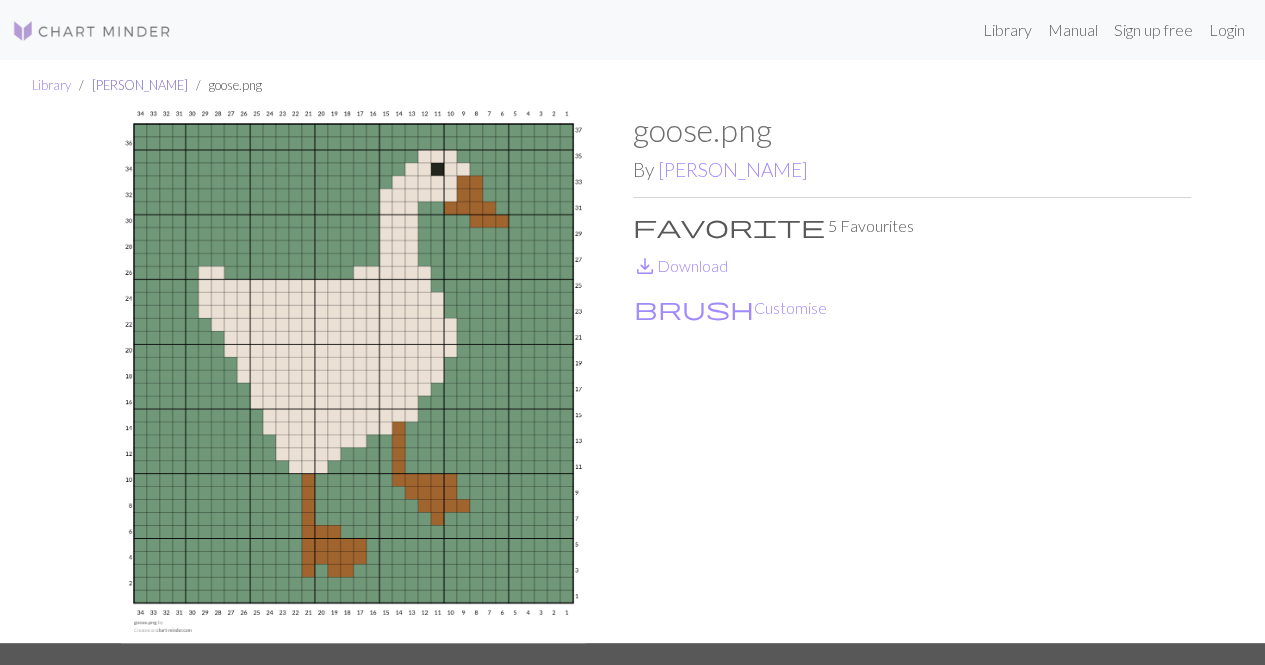 click on "[PERSON_NAME]" at bounding box center [140, 85] 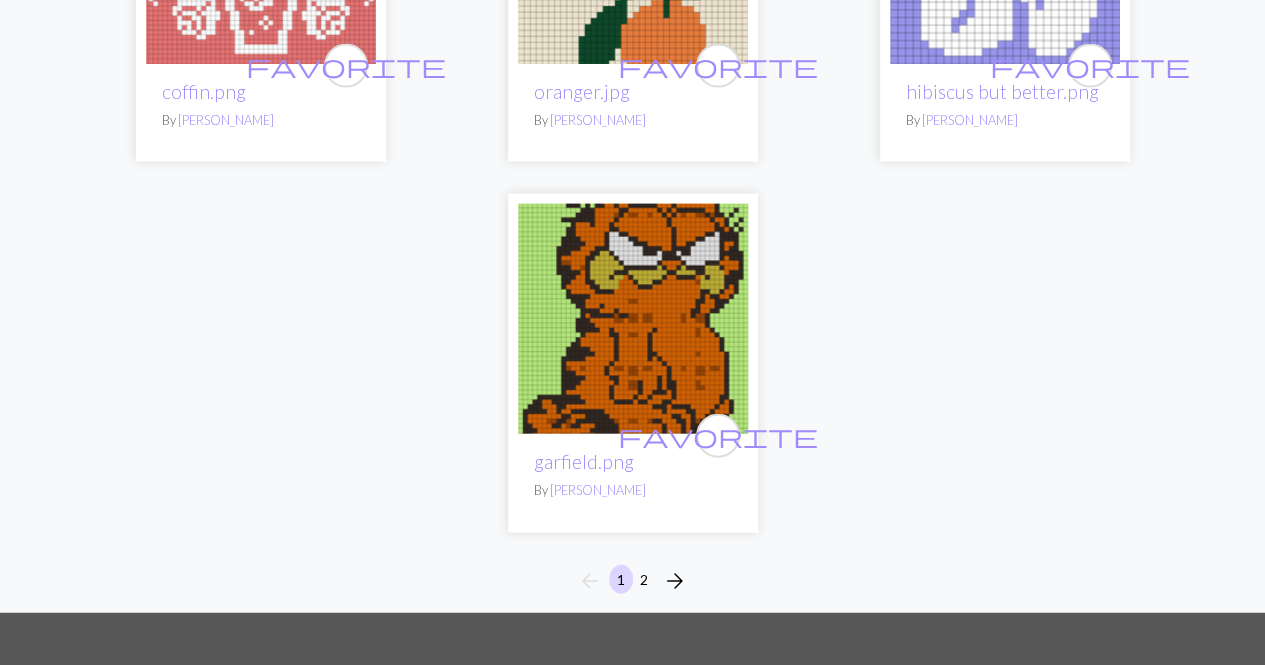 scroll, scrollTop: 2172, scrollLeft: 0, axis: vertical 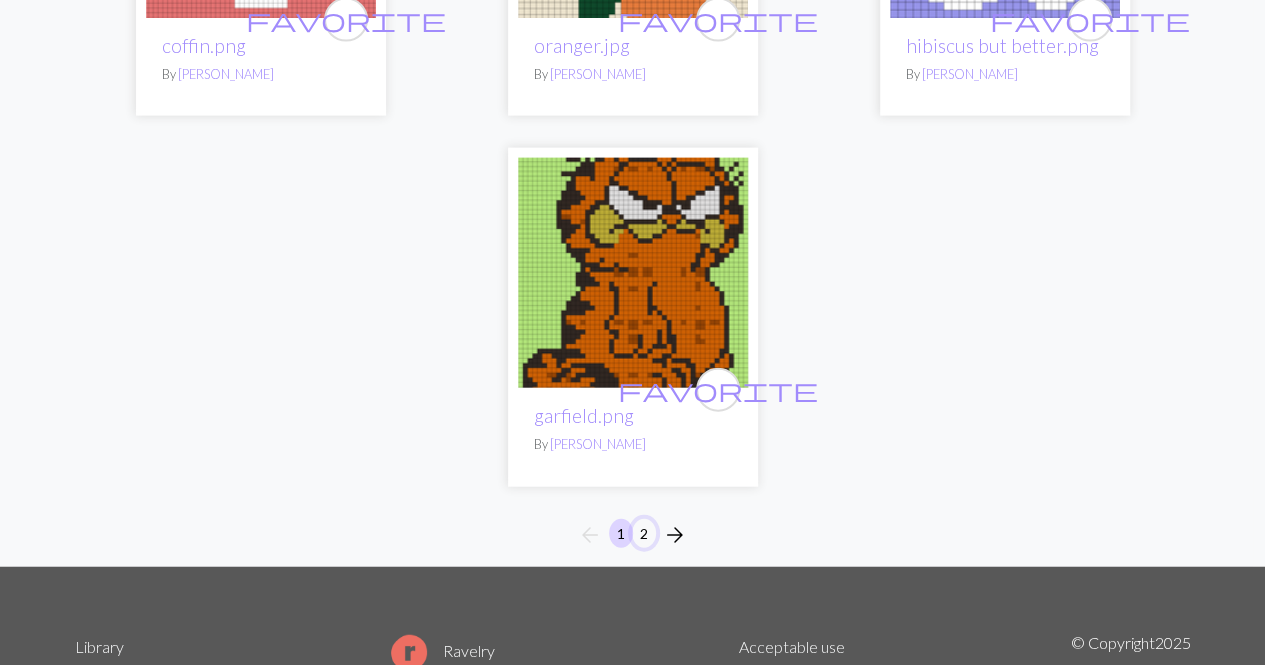 click on "2" at bounding box center (644, 533) 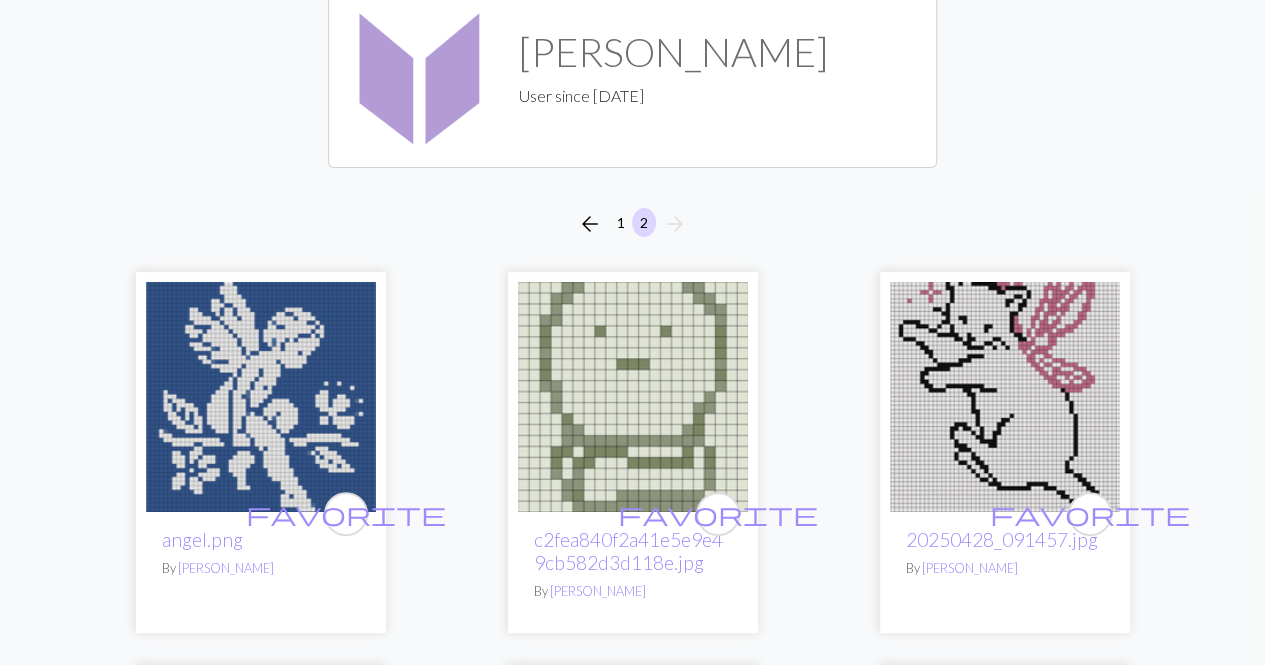 scroll, scrollTop: 0, scrollLeft: 0, axis: both 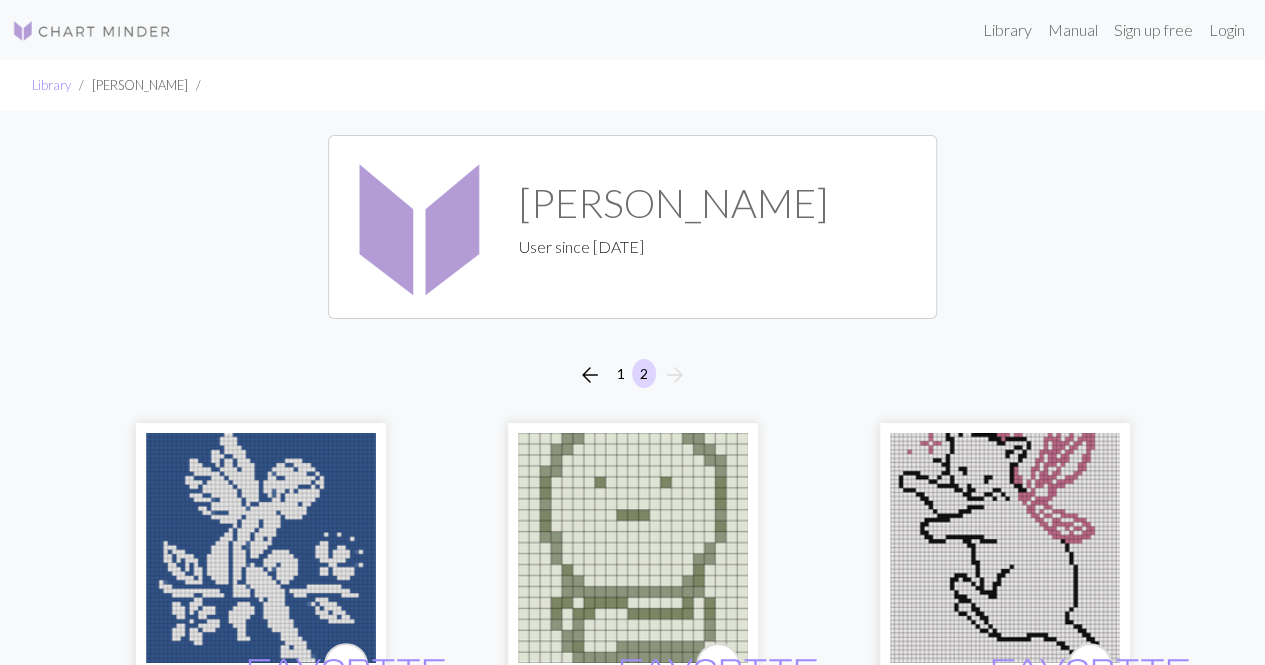 click at bounding box center (261, 548) 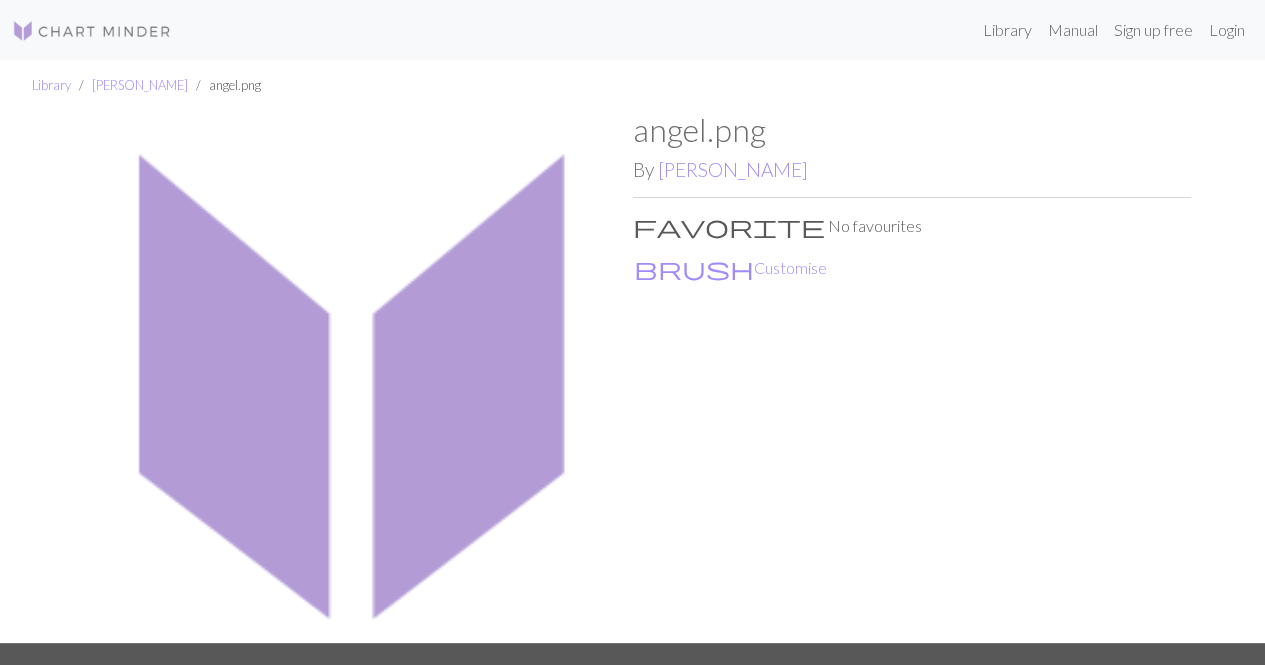 click at bounding box center [92, 31] 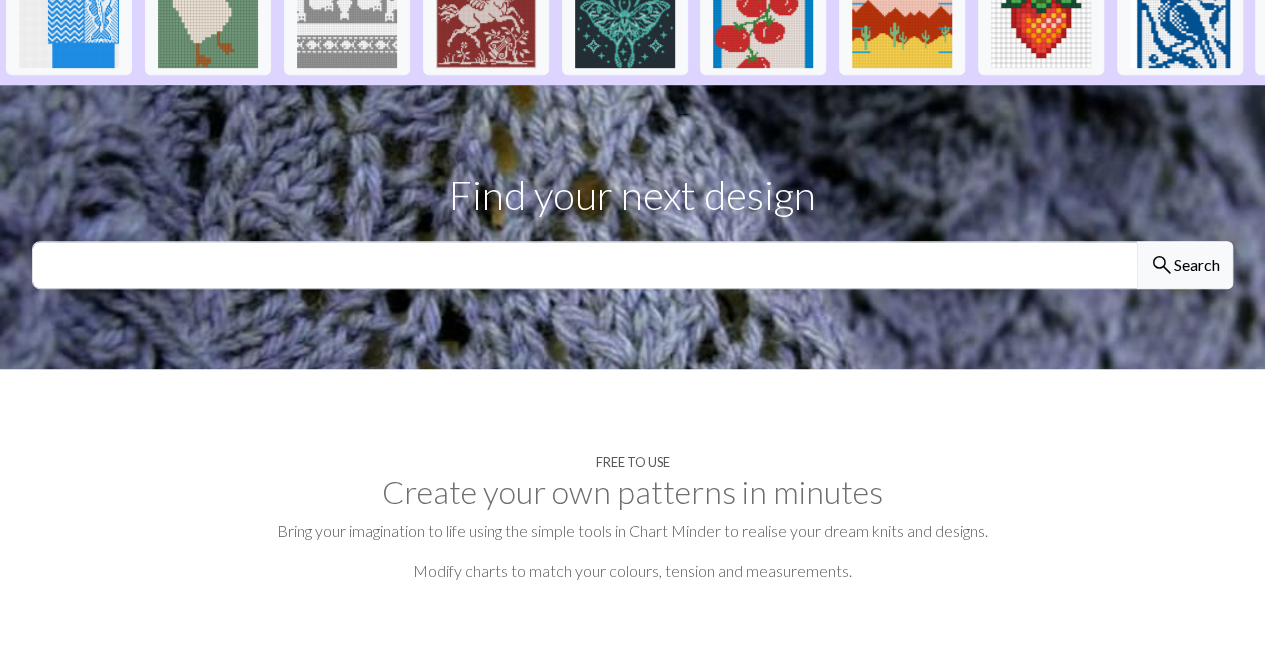 scroll, scrollTop: 520, scrollLeft: 0, axis: vertical 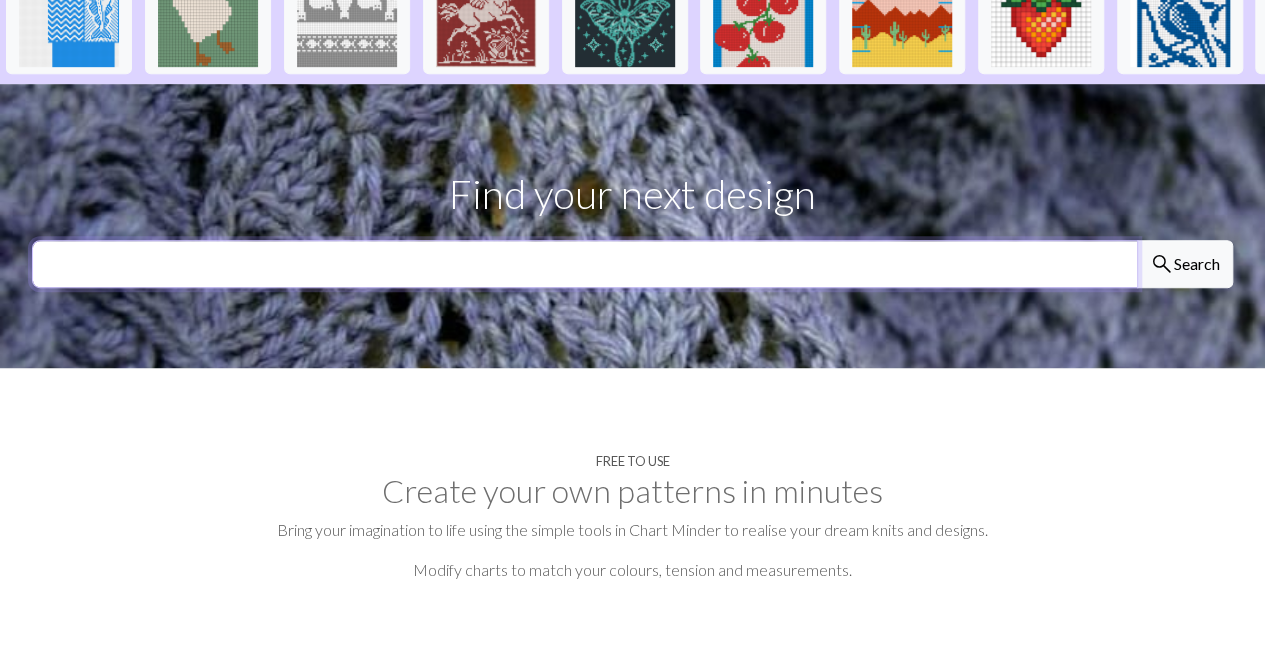 click at bounding box center [585, 264] 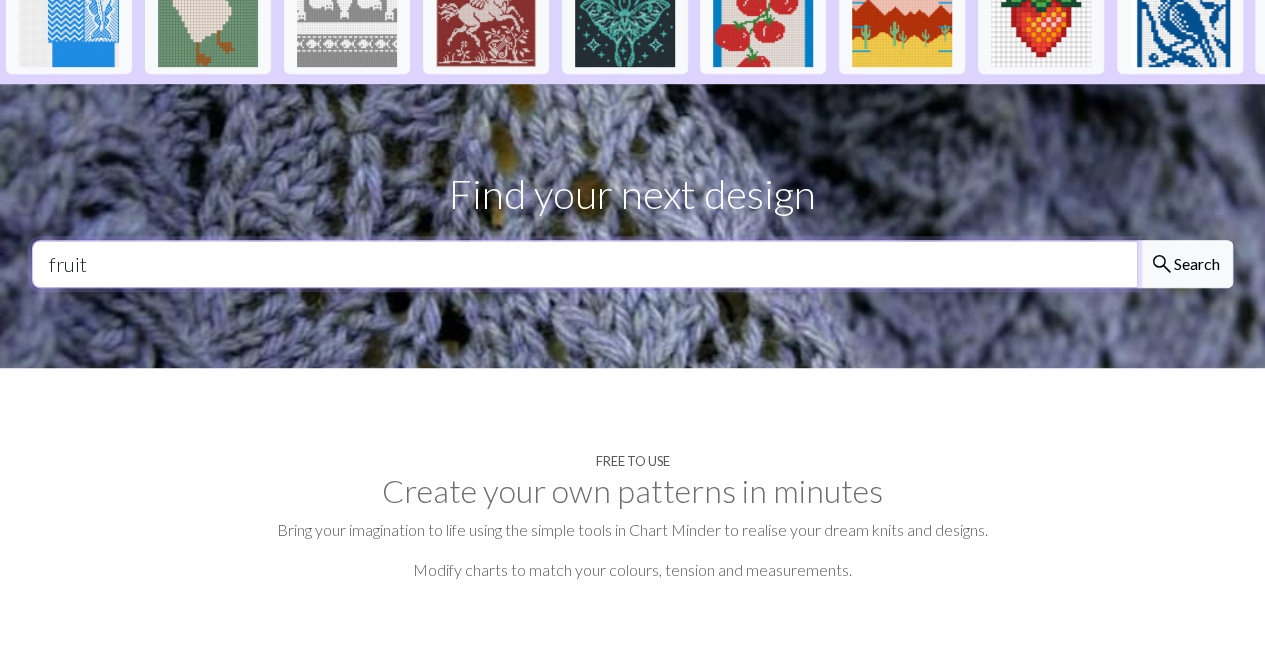 type on "fruit" 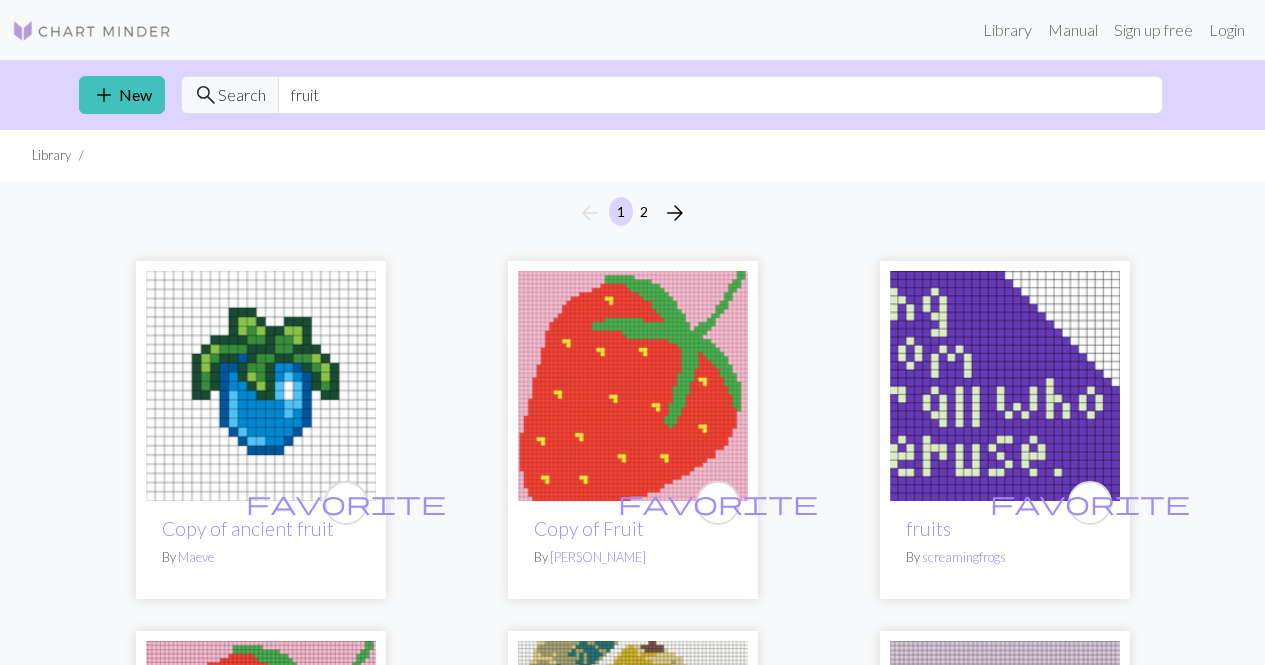 scroll, scrollTop: 0, scrollLeft: 0, axis: both 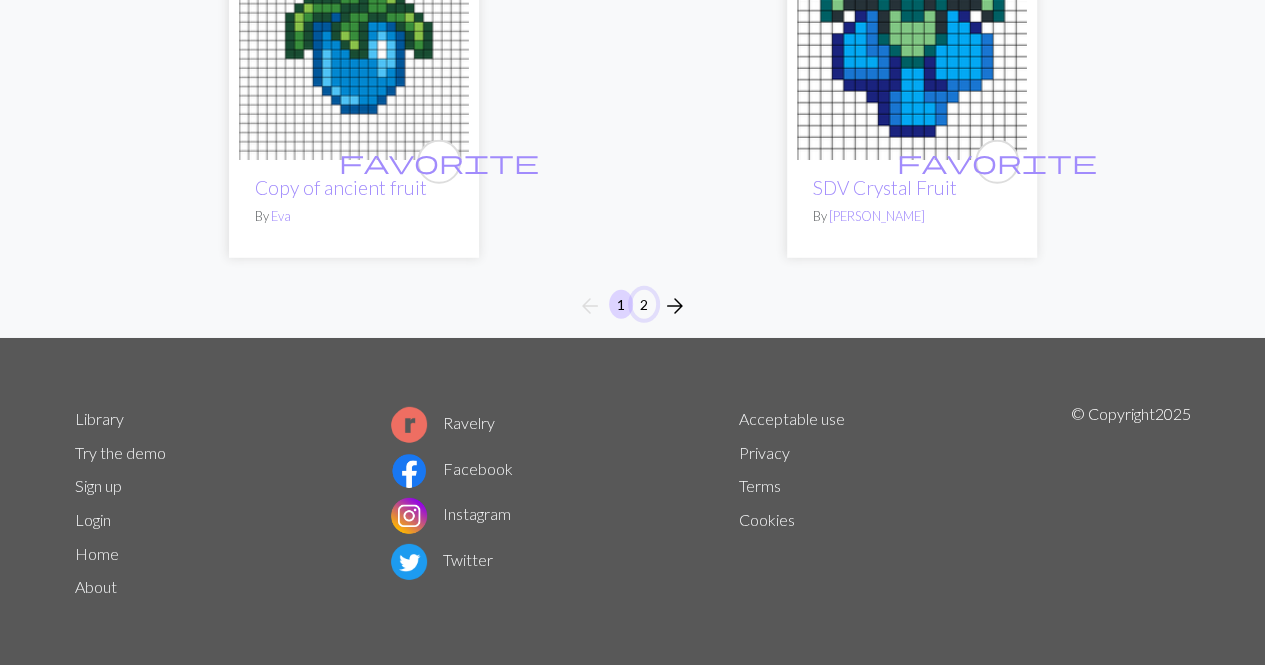 click on "2" at bounding box center (644, 304) 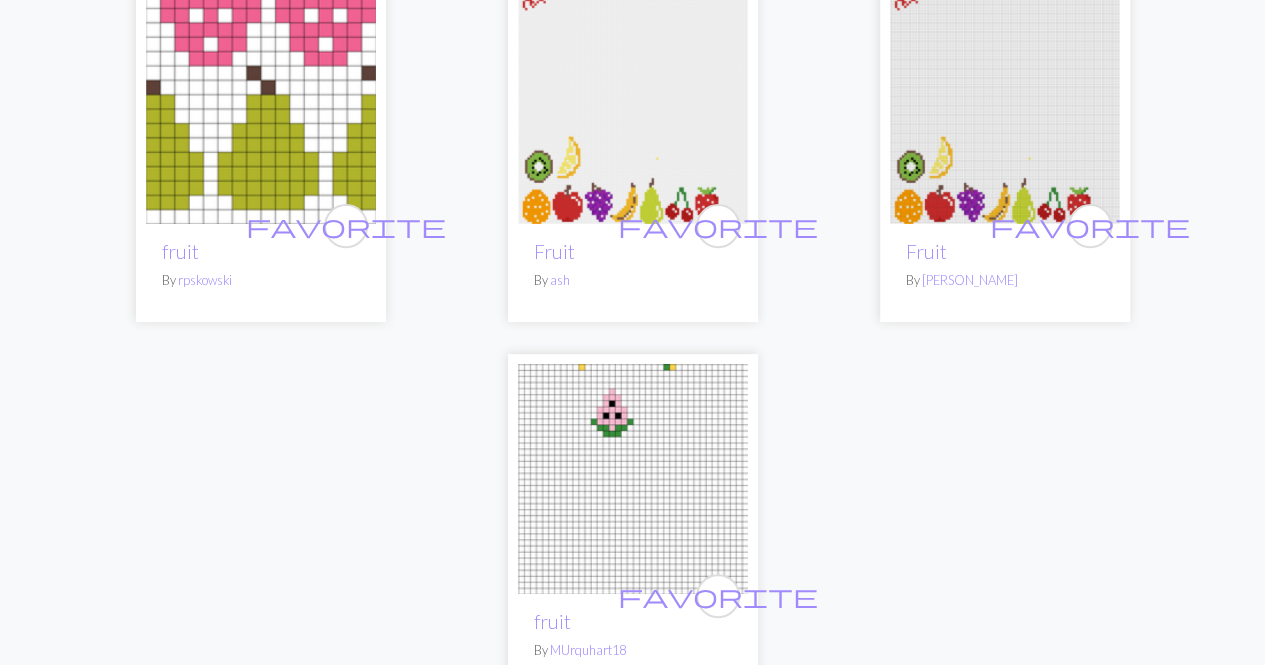 scroll, scrollTop: 4060, scrollLeft: 0, axis: vertical 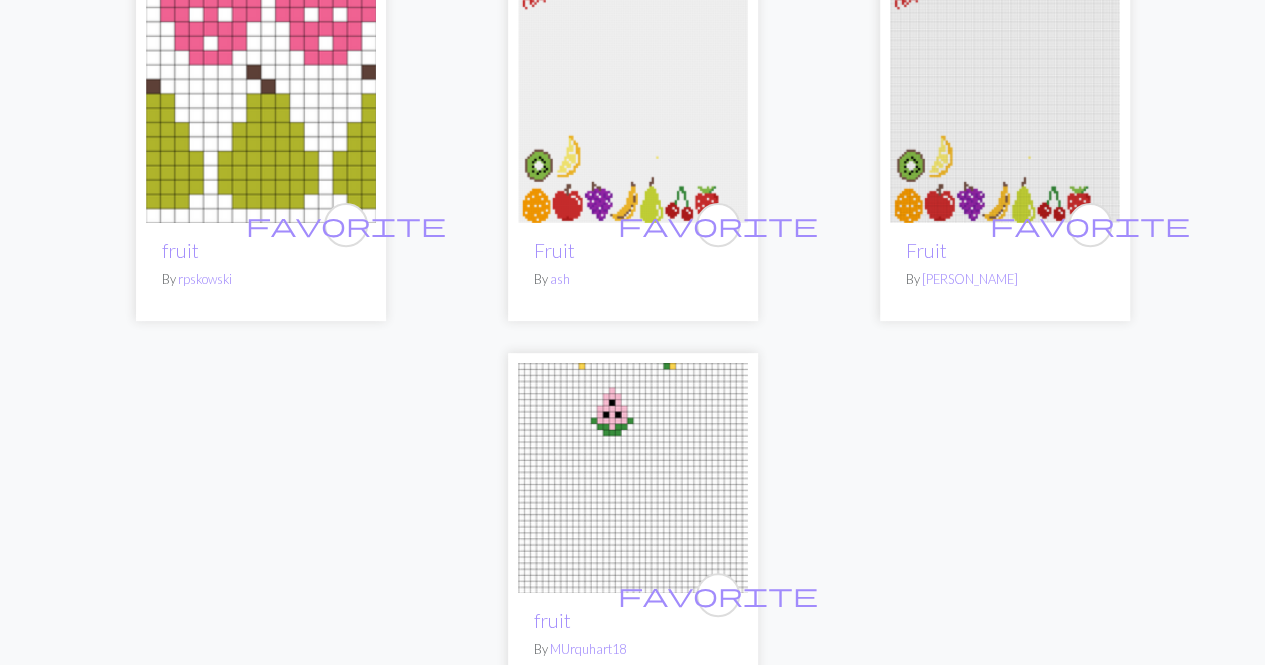 click at bounding box center [633, 108] 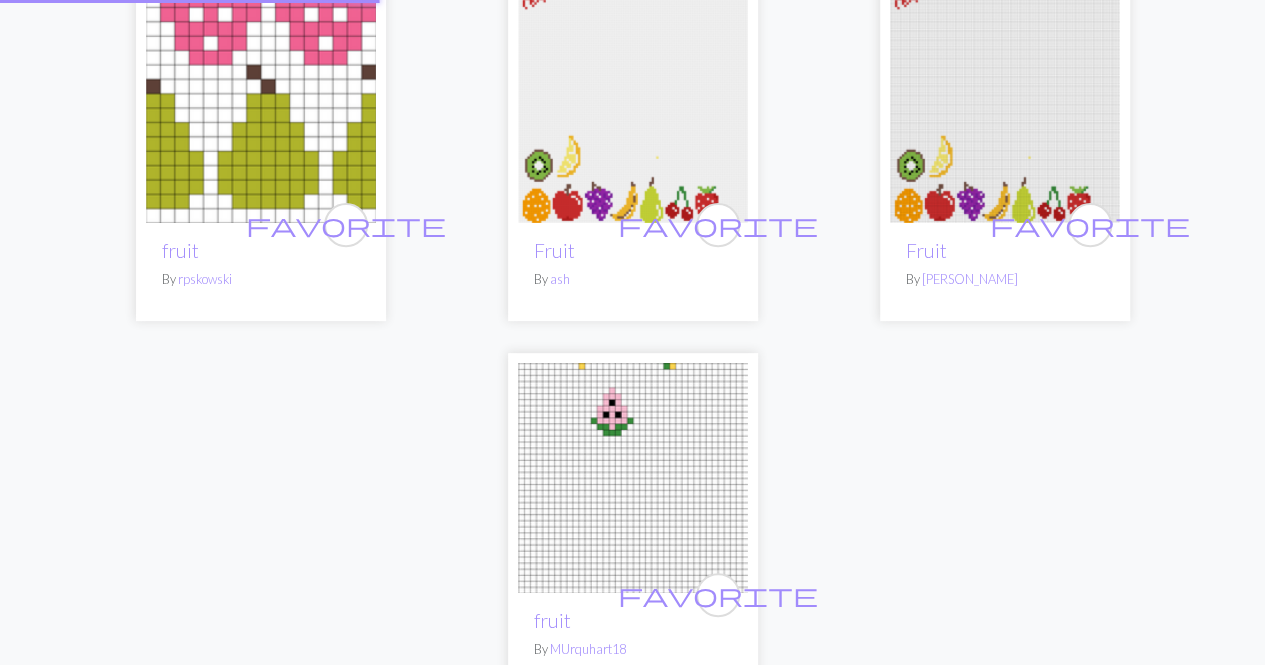 scroll, scrollTop: 0, scrollLeft: 0, axis: both 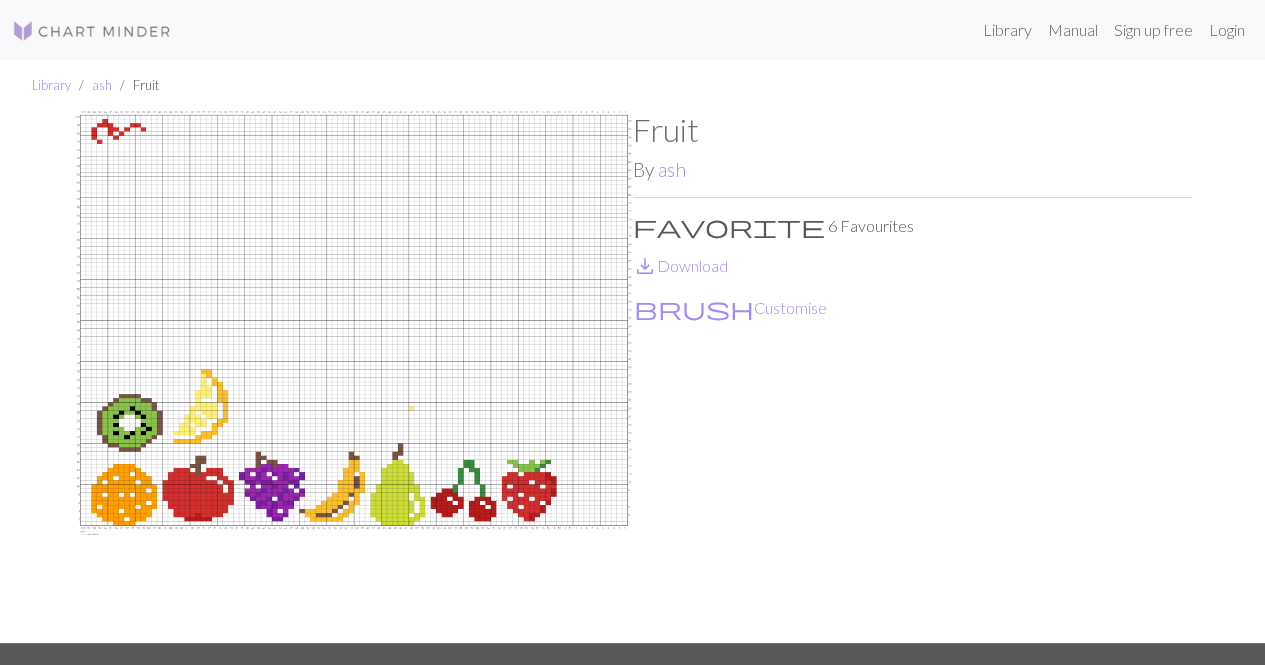 drag, startPoint x: 580, startPoint y: 141, endPoint x: 916, endPoint y: 97, distance: 338.8687 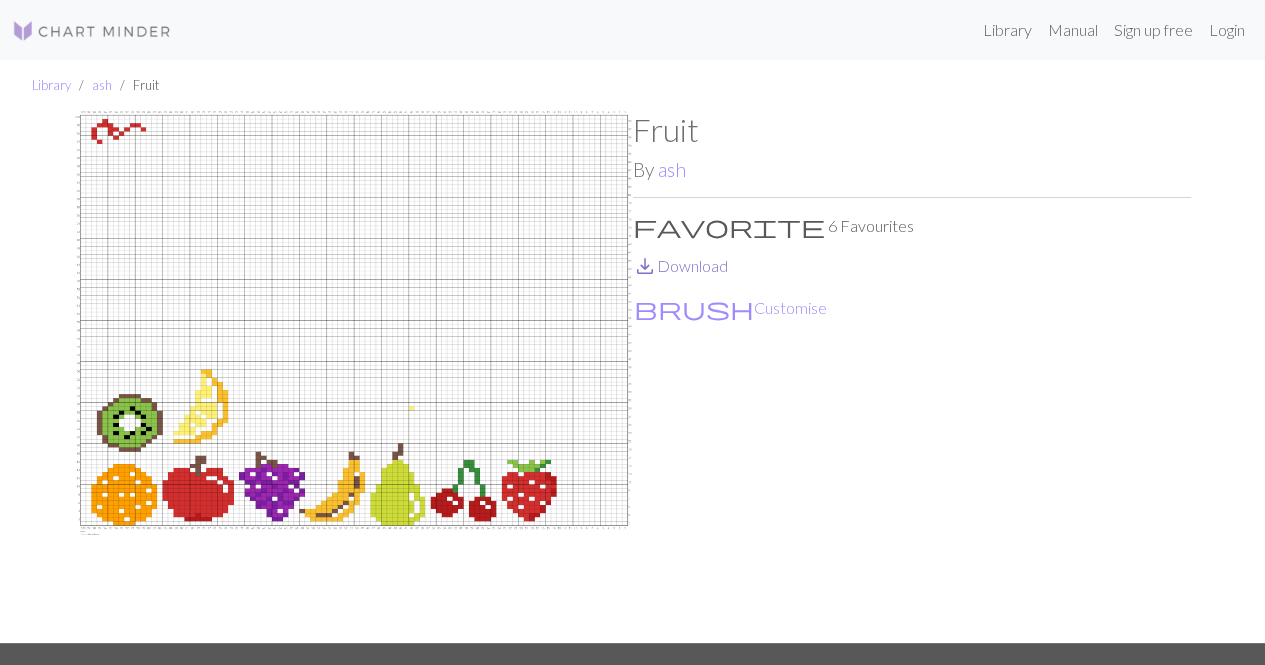 click on "save_alt  Download" at bounding box center [680, 265] 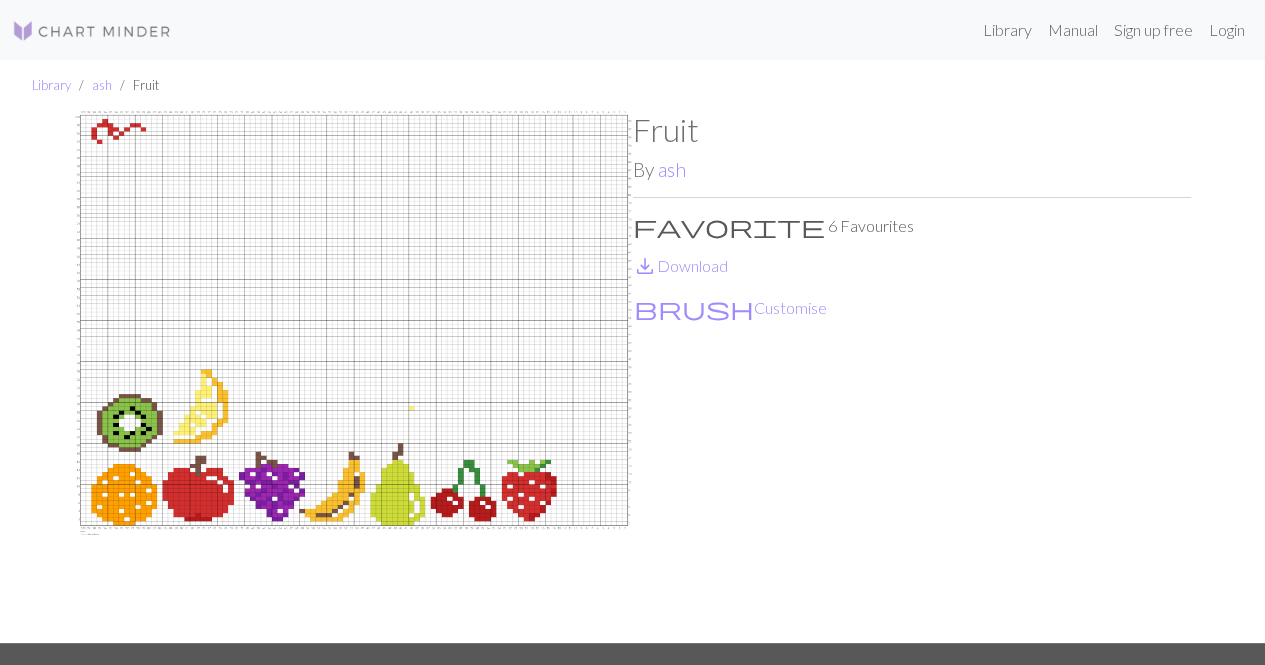 scroll, scrollTop: 307, scrollLeft: 0, axis: vertical 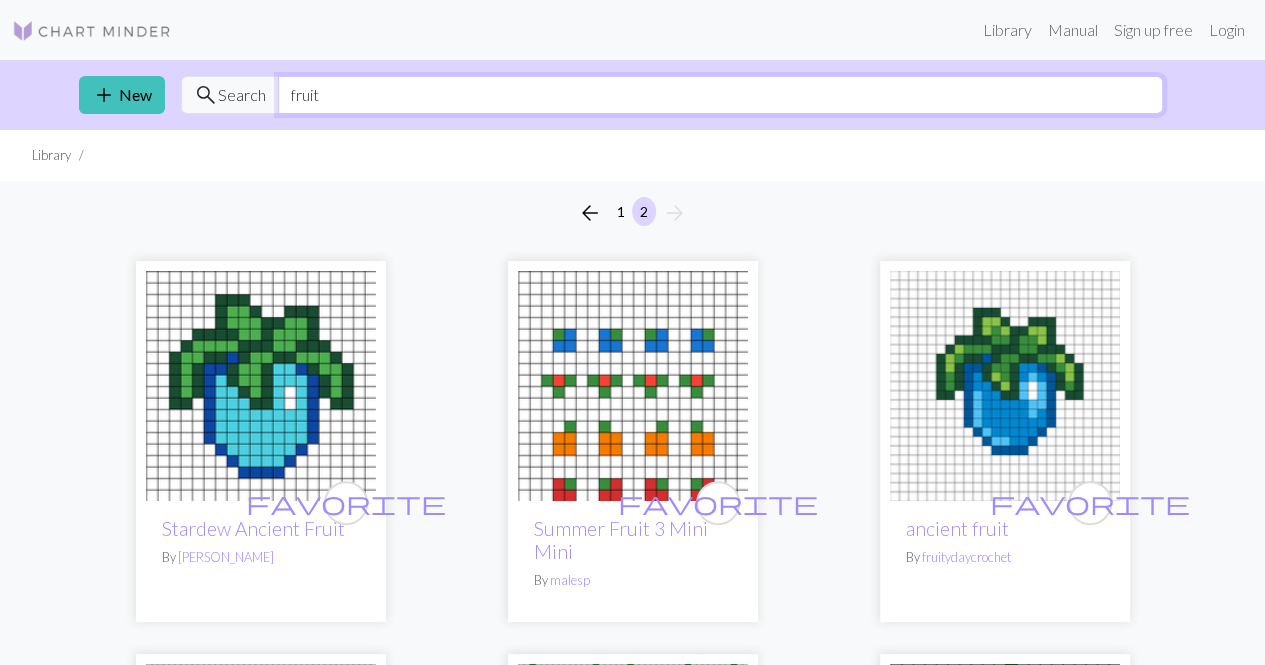 click on "fruit" at bounding box center (720, 95) 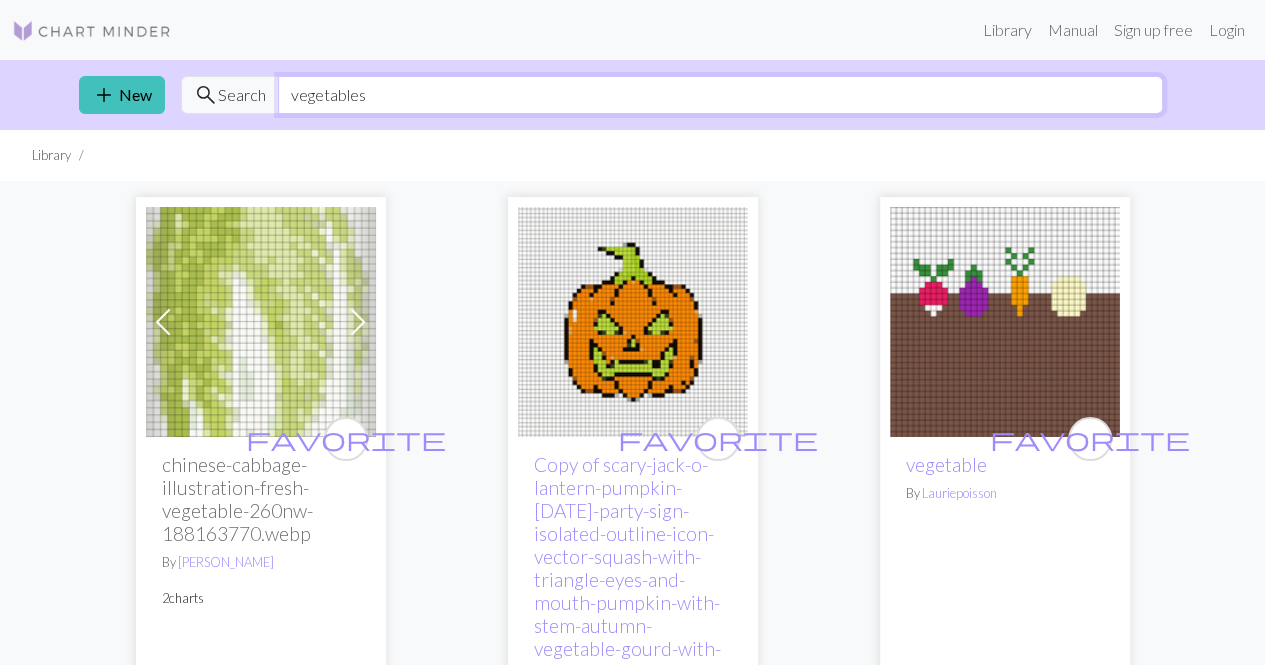 click on "vegetables" at bounding box center (720, 95) 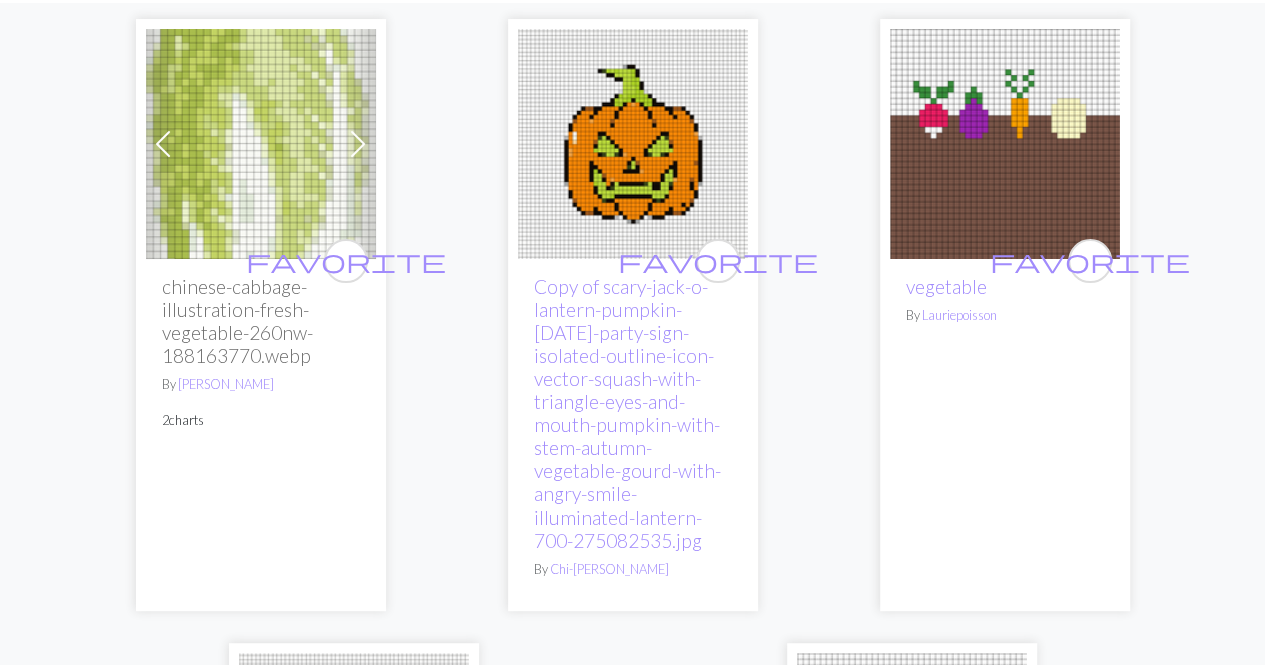 scroll, scrollTop: 0, scrollLeft: 0, axis: both 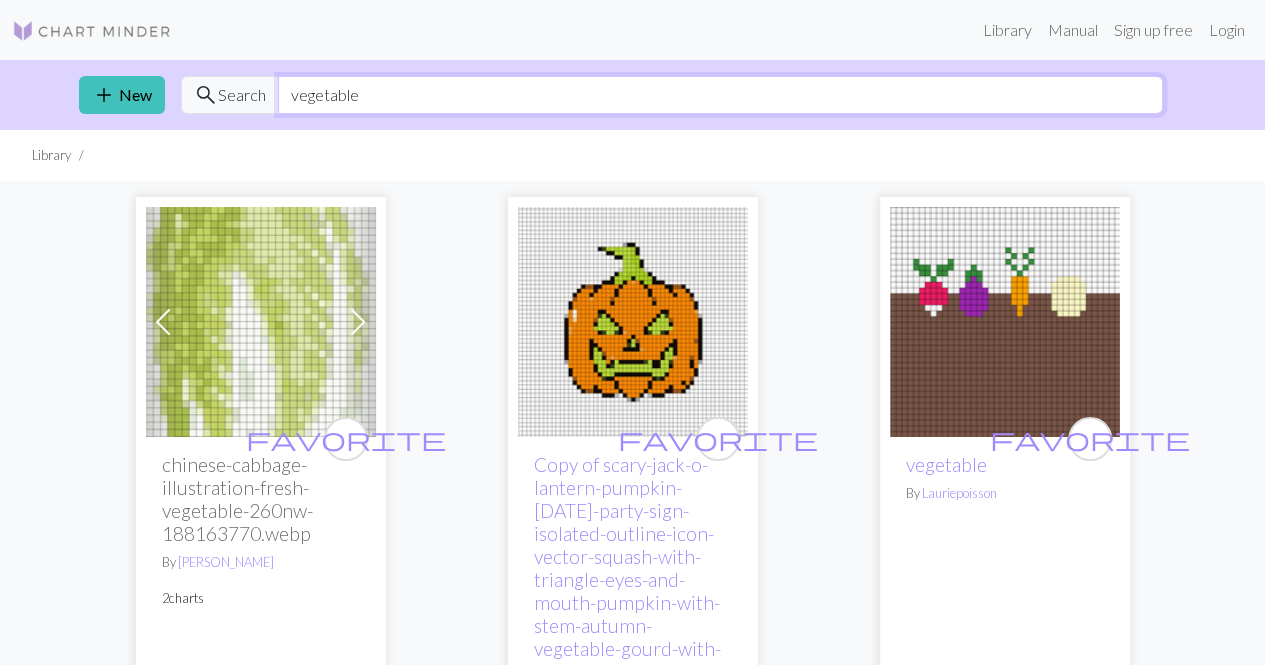 click on "vegetable" at bounding box center (720, 95) 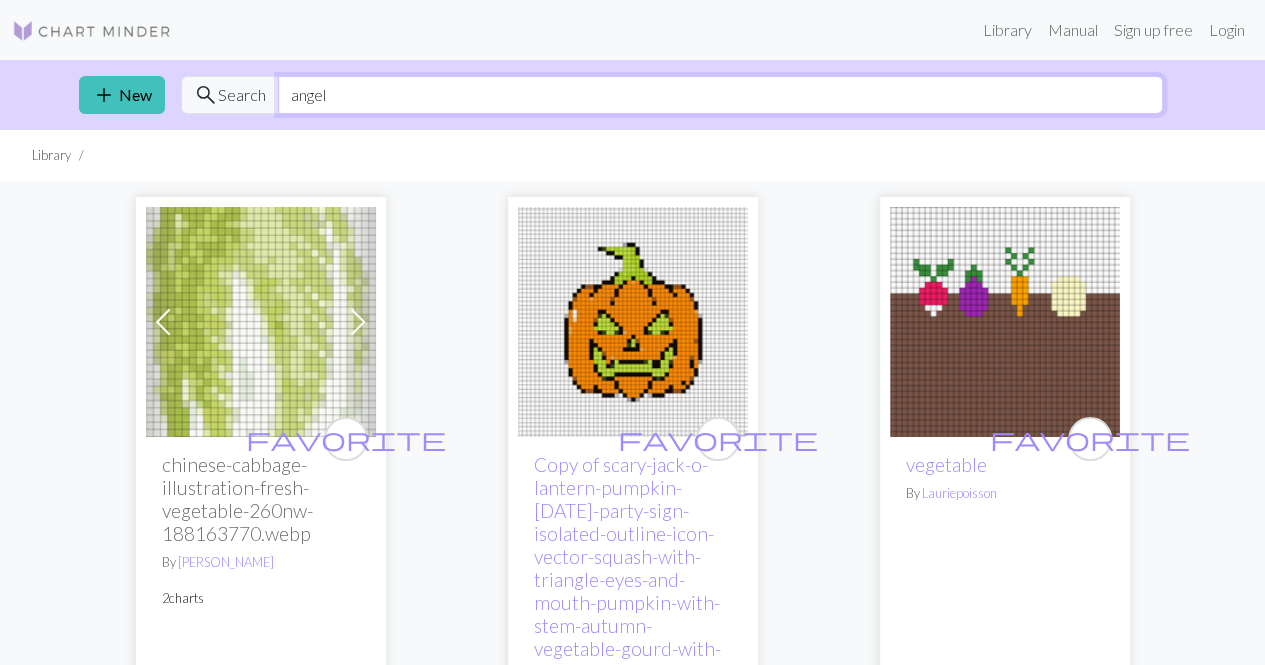 type on "angel" 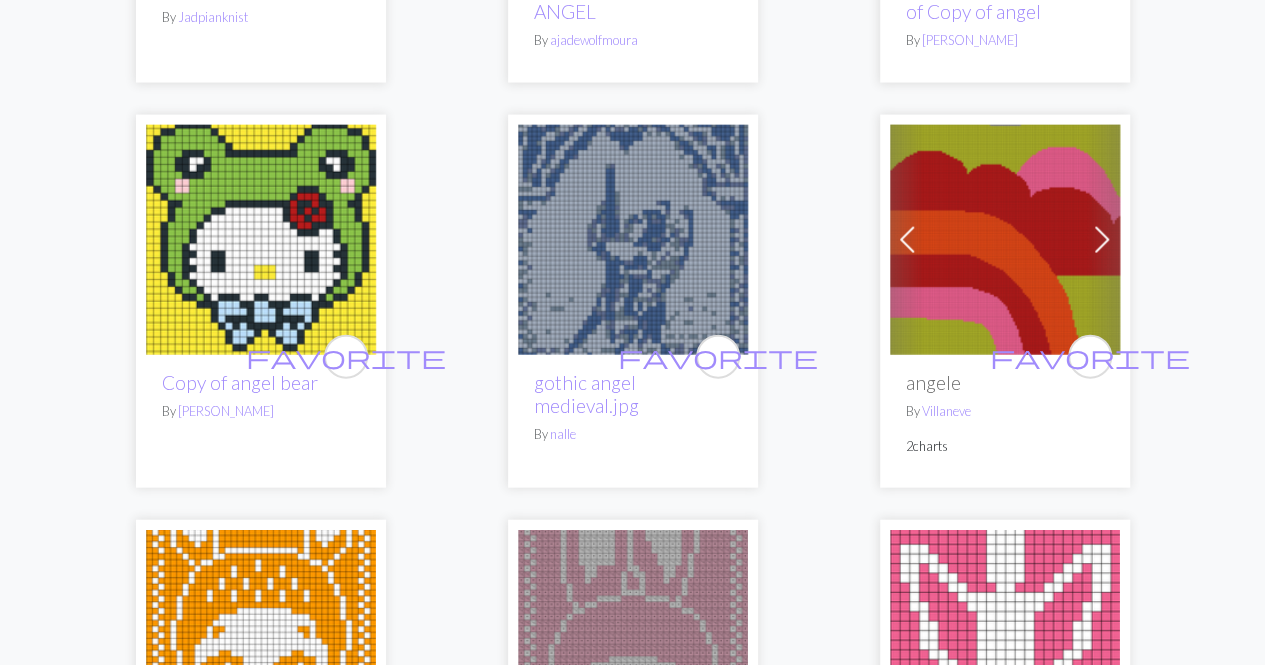 click on "favorite Copy of angel By   sophia favorite Copy of Copy of Copy of Copy of angel By   d.gaydu57@gmail.com favorite Copy of Copy of Copy of angel By   Vineice favorite Angel Motif for Christmas Stocking By   Lorrie Dykas favorite Copy of Copy of angel By   Emelyn favorite Copy of bunny sonny angel  By   Clownfem favorite Copy of bunny sonny angel  By   Clownfem favorite Copy of angel By   Clownfem favorite angel By   omyfalsegod favorite Copy of Angel wings SVG.jfif By   Selma favorite Copy of DEER ANGEL  By   gaby gahona favorite Copy of Angel pattern  By   shaun favorite Angel pattern  By   Jadpianknist favorite Copy of ZEPPELIN ANGEL By   ajadewolfmoura favorite Copy of Copy of Copy of Copy of angel By   Leslie  favorite Copy of angel bear By   Leslie  favorite gothic angel medieval.jpg By   nalle Previous Next favorite angele By   Villaneve 2  charts favorite DEER ANGEL  By   Leilanilives favorite bunny sonny angel  By   Leilanilives favorite christmas-angel-silhouette-2.jpg By   Jescat95 favorite By   By" at bounding box center (633, 1696) 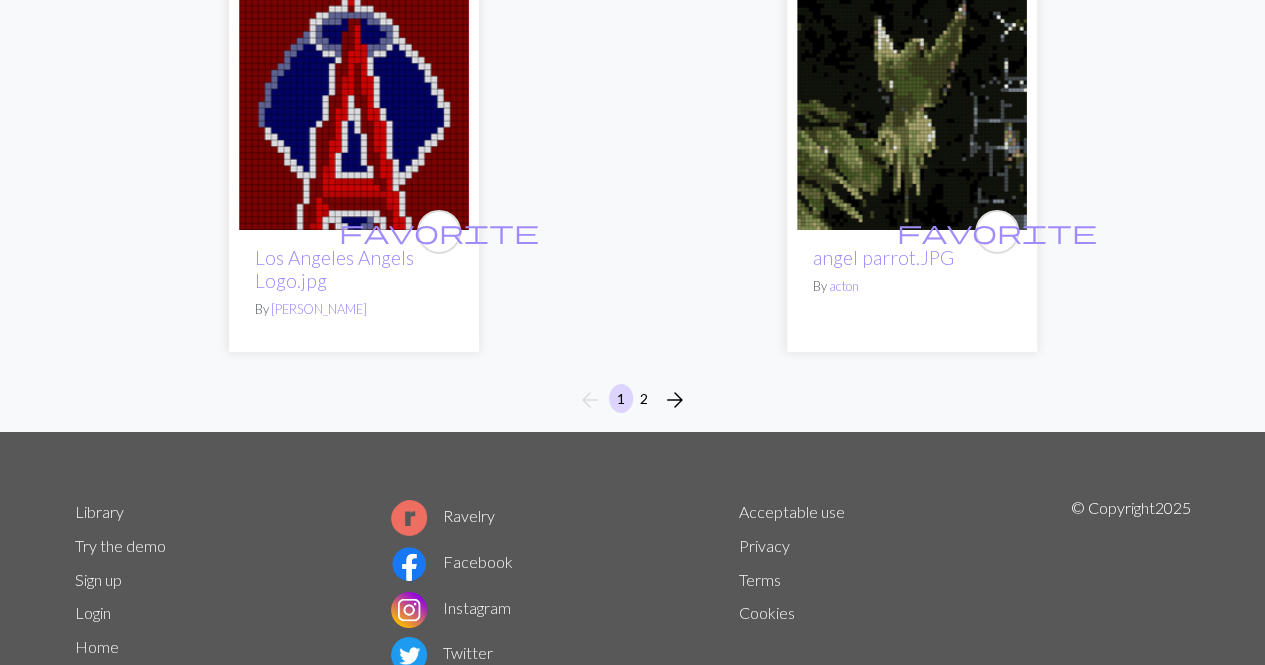 scroll, scrollTop: 7043, scrollLeft: 0, axis: vertical 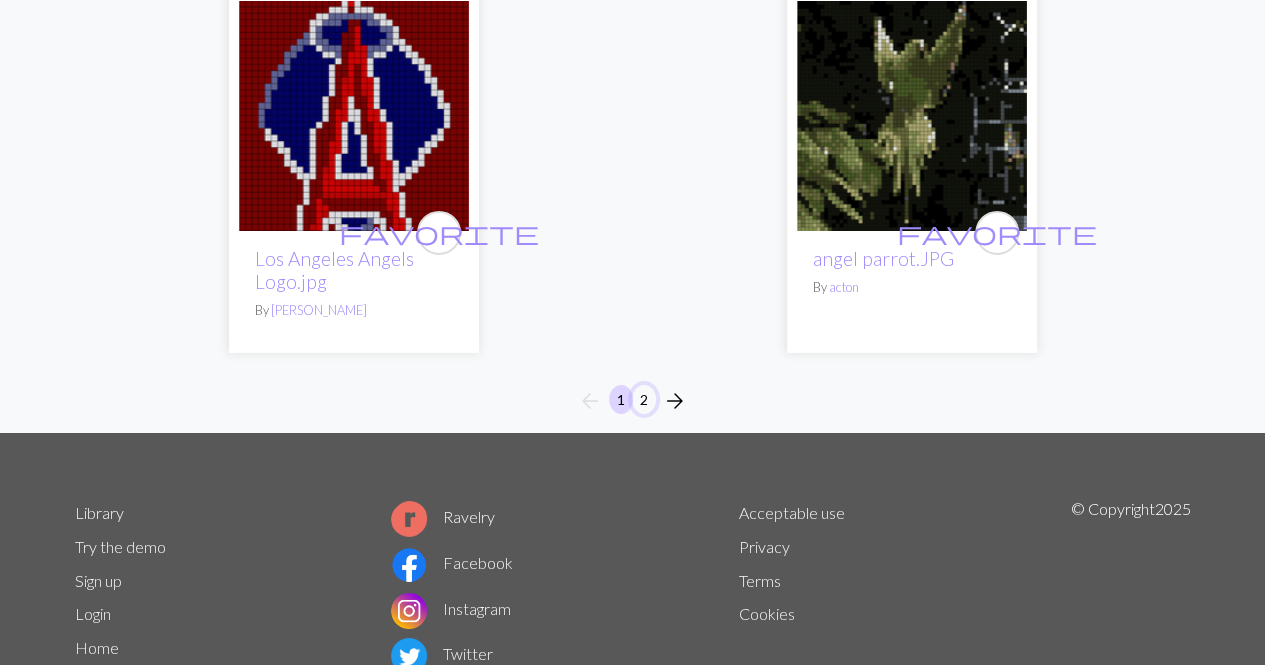 click on "2" at bounding box center [644, 399] 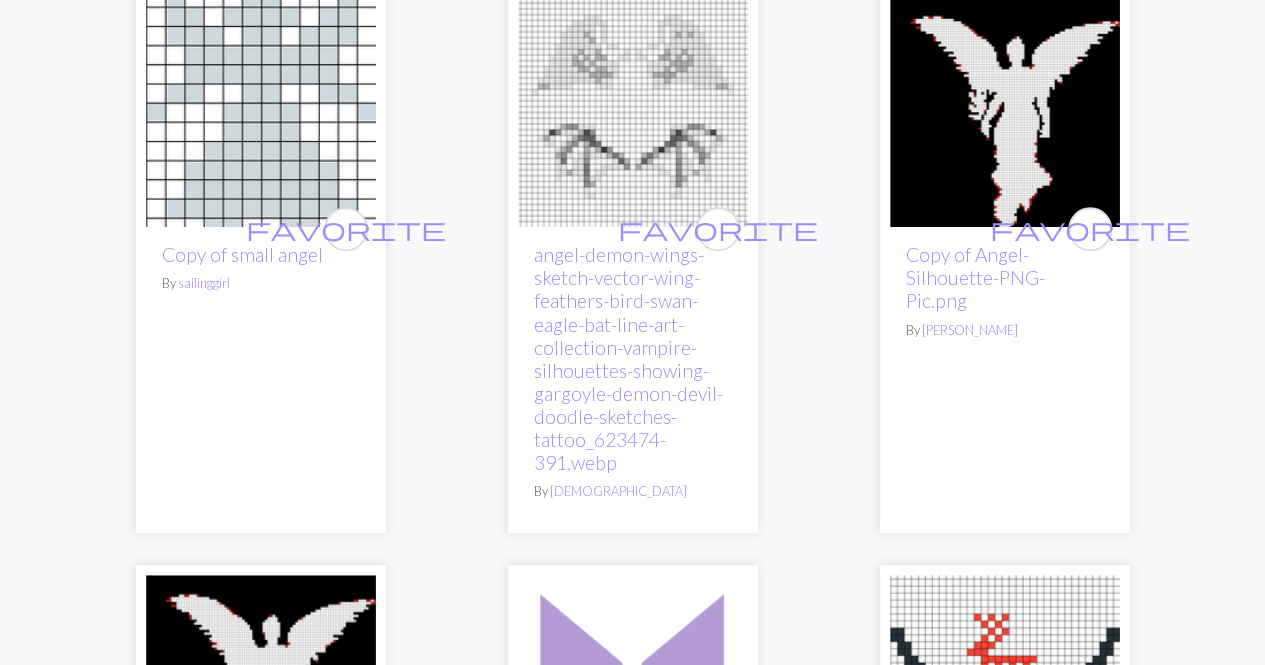 scroll, scrollTop: 643, scrollLeft: 0, axis: vertical 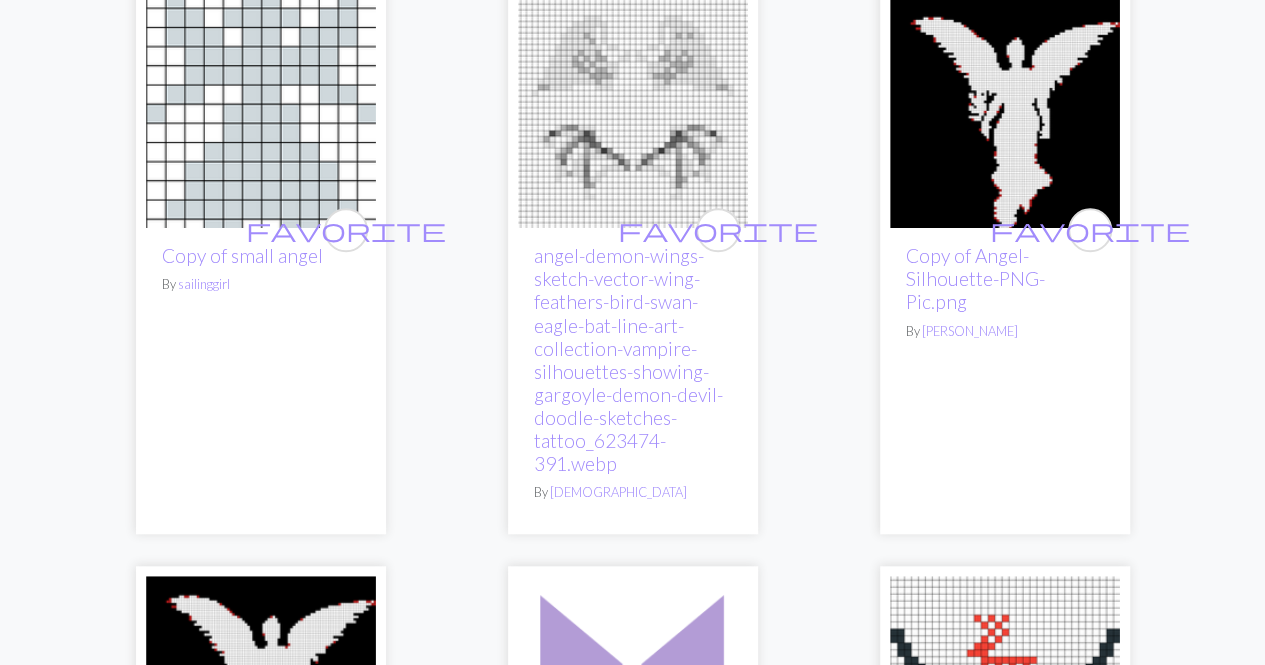 click at bounding box center [633, 113] 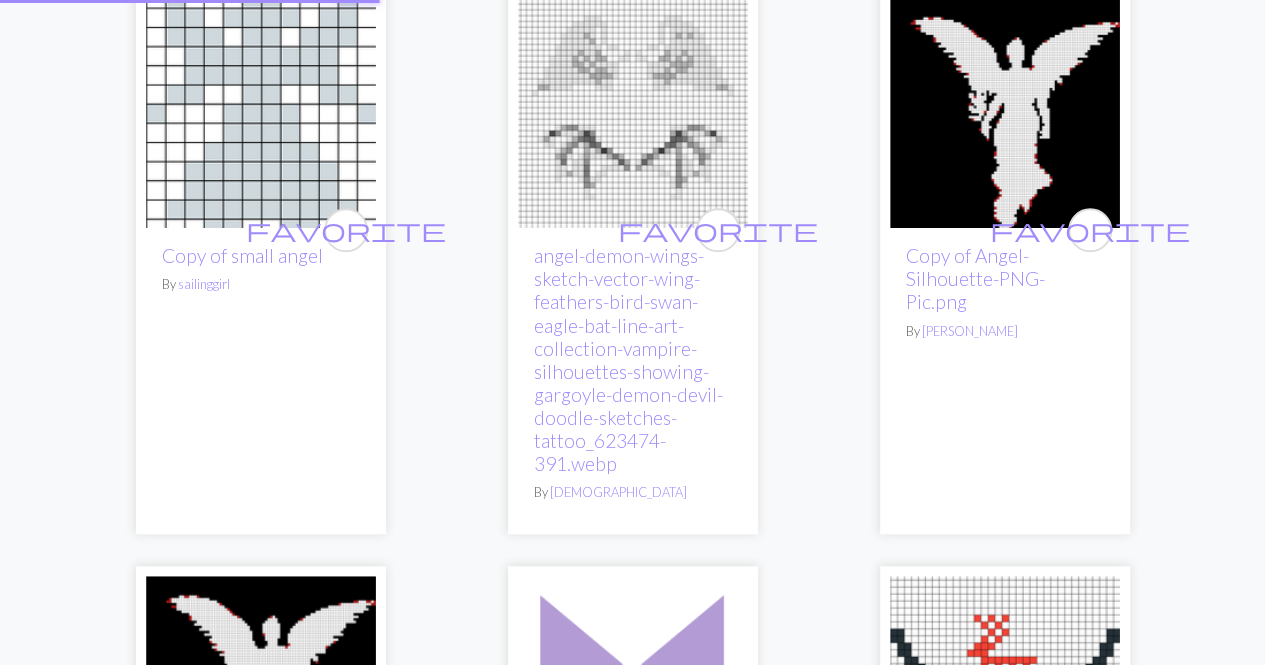 scroll, scrollTop: 0, scrollLeft: 0, axis: both 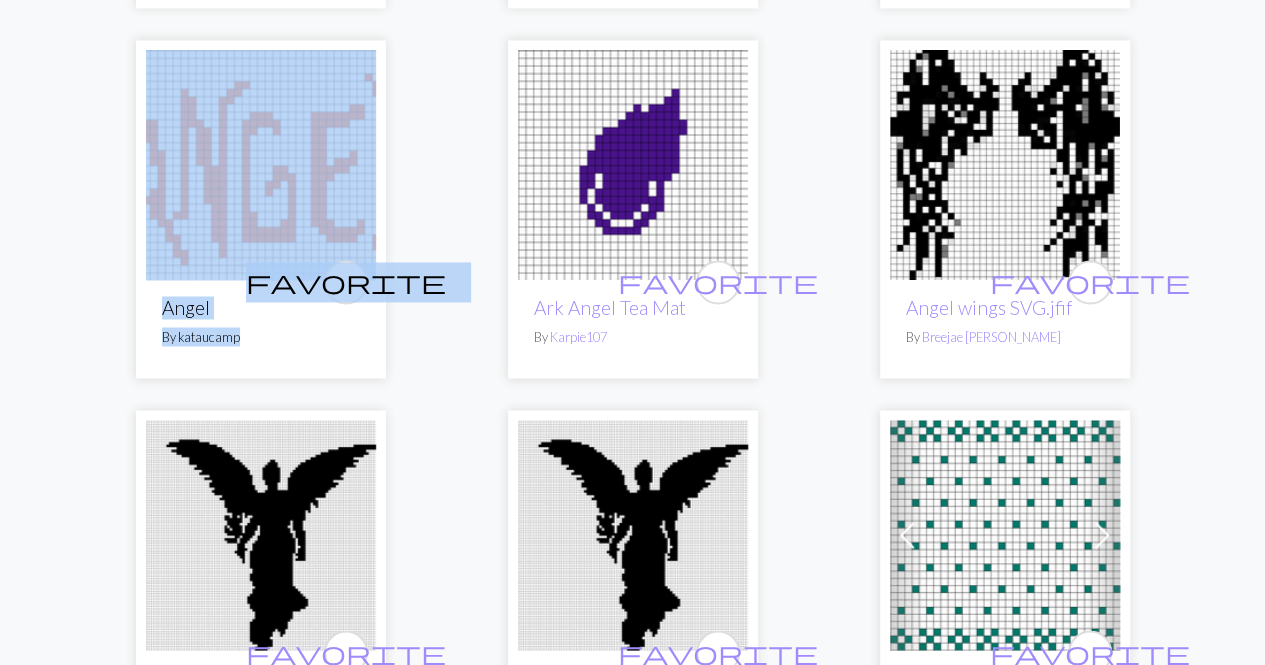 drag, startPoint x: 255, startPoint y: 332, endPoint x: 328, endPoint y: 19, distance: 321.40005 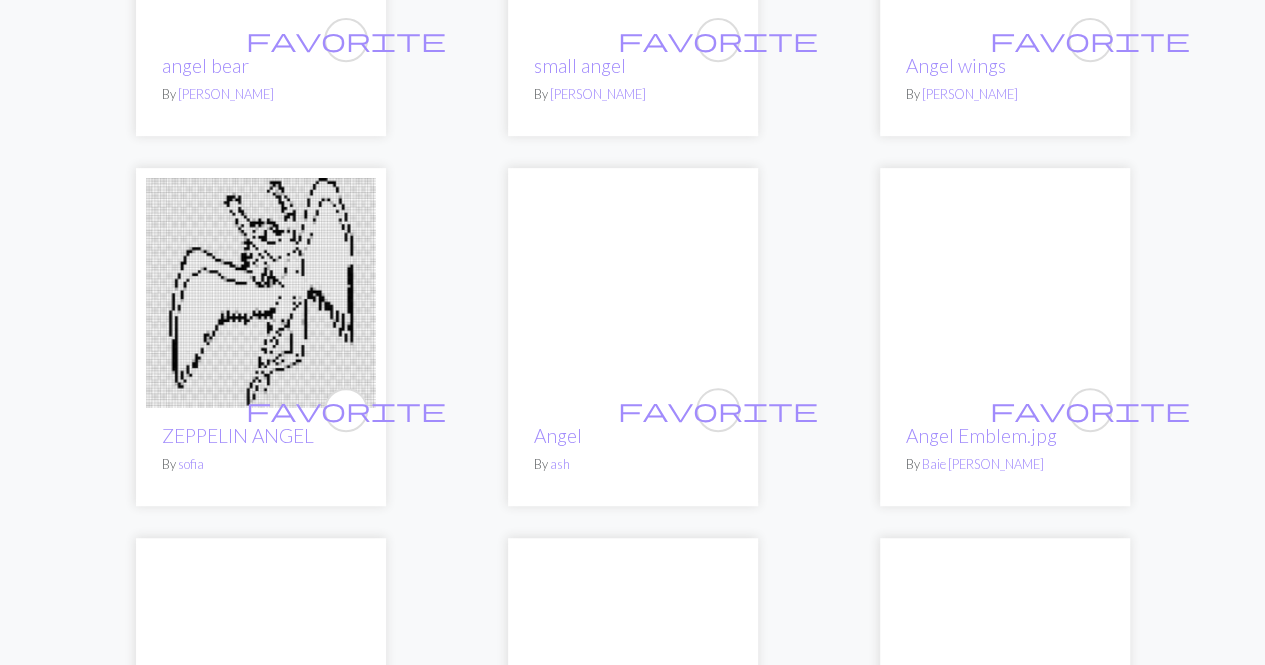 scroll, scrollTop: 4212, scrollLeft: 0, axis: vertical 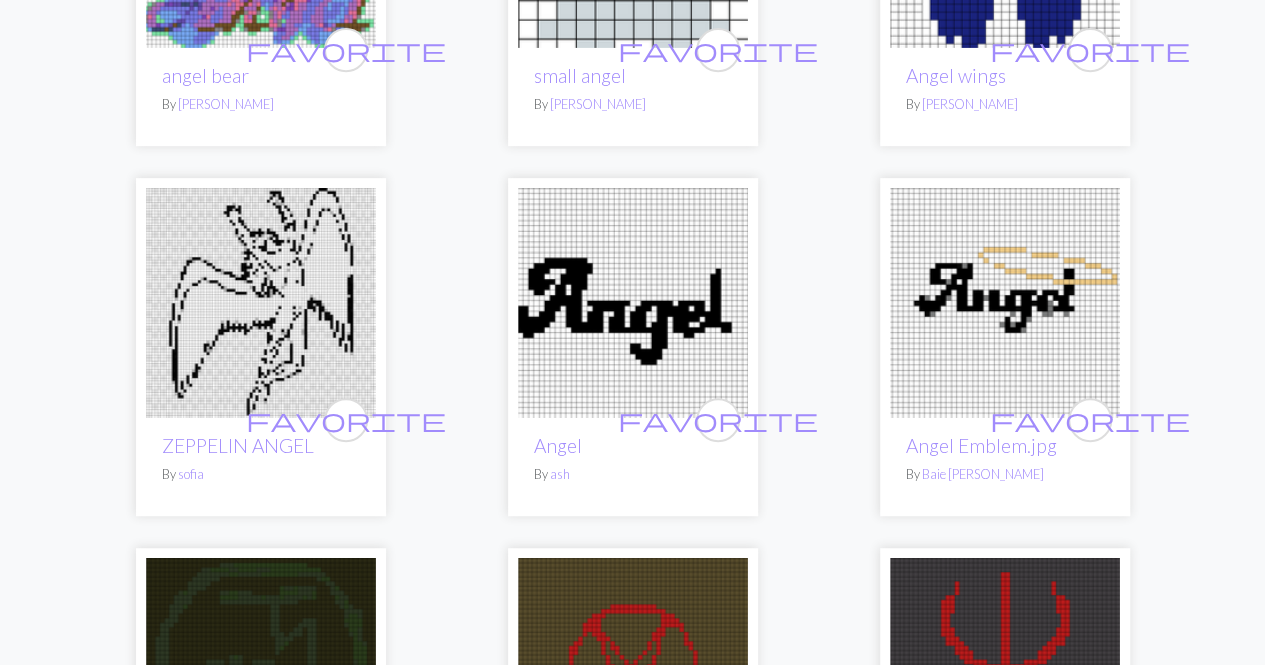 click at bounding box center (1005, 303) 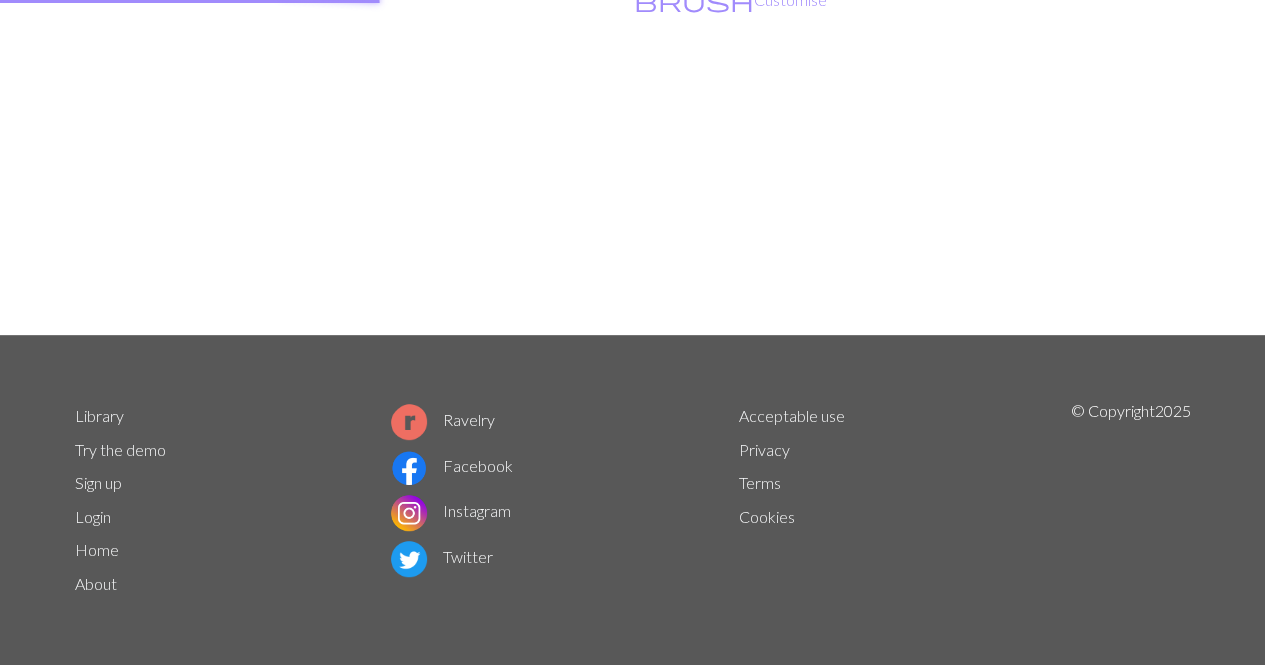 scroll, scrollTop: 0, scrollLeft: 0, axis: both 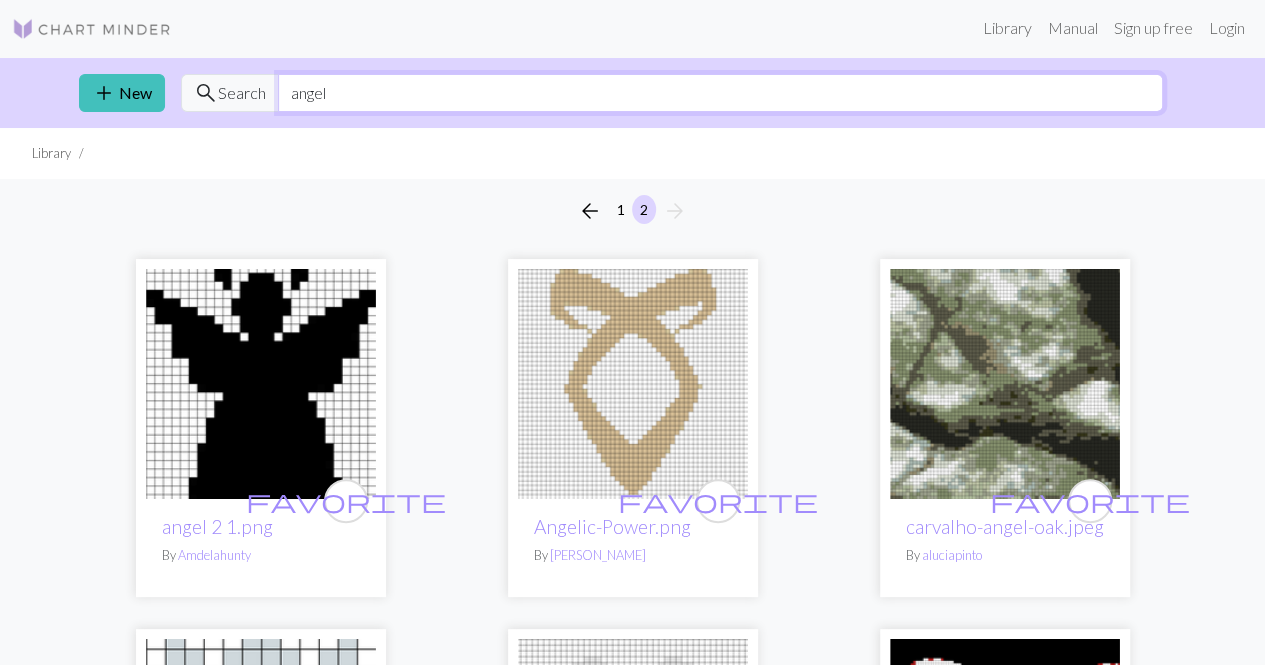 click on "angel" at bounding box center (720, 93) 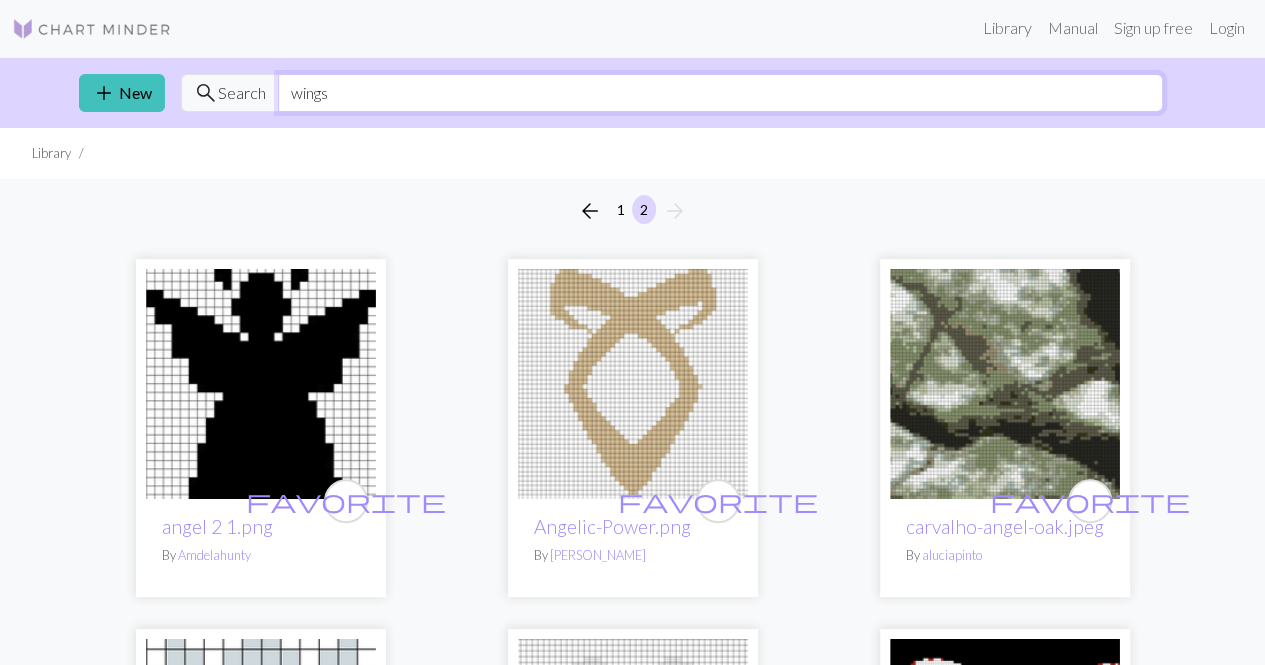 type on "wings" 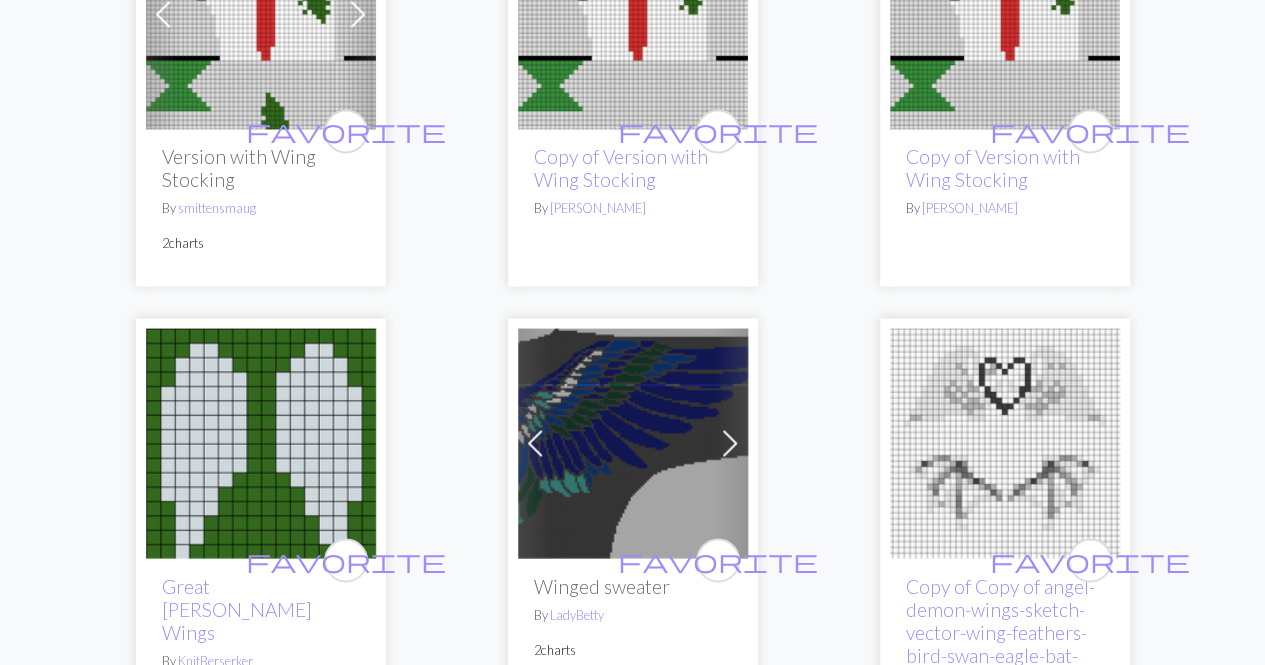 scroll, scrollTop: 1547, scrollLeft: 0, axis: vertical 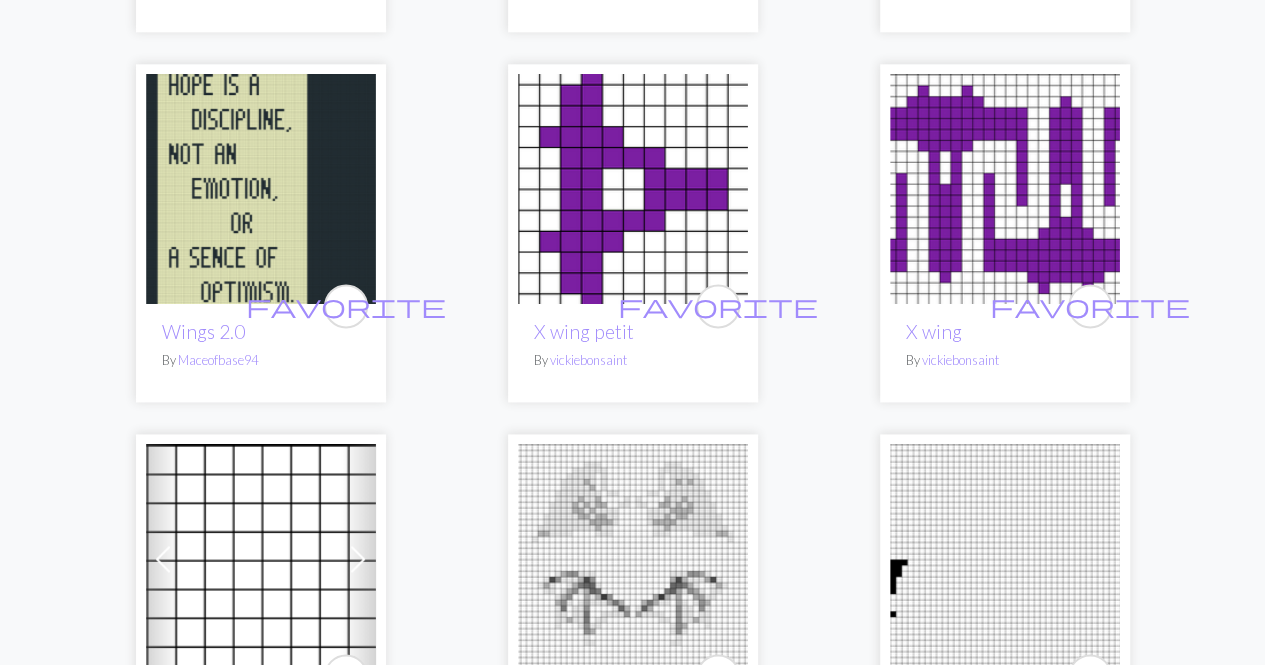 click at bounding box center (261, 189) 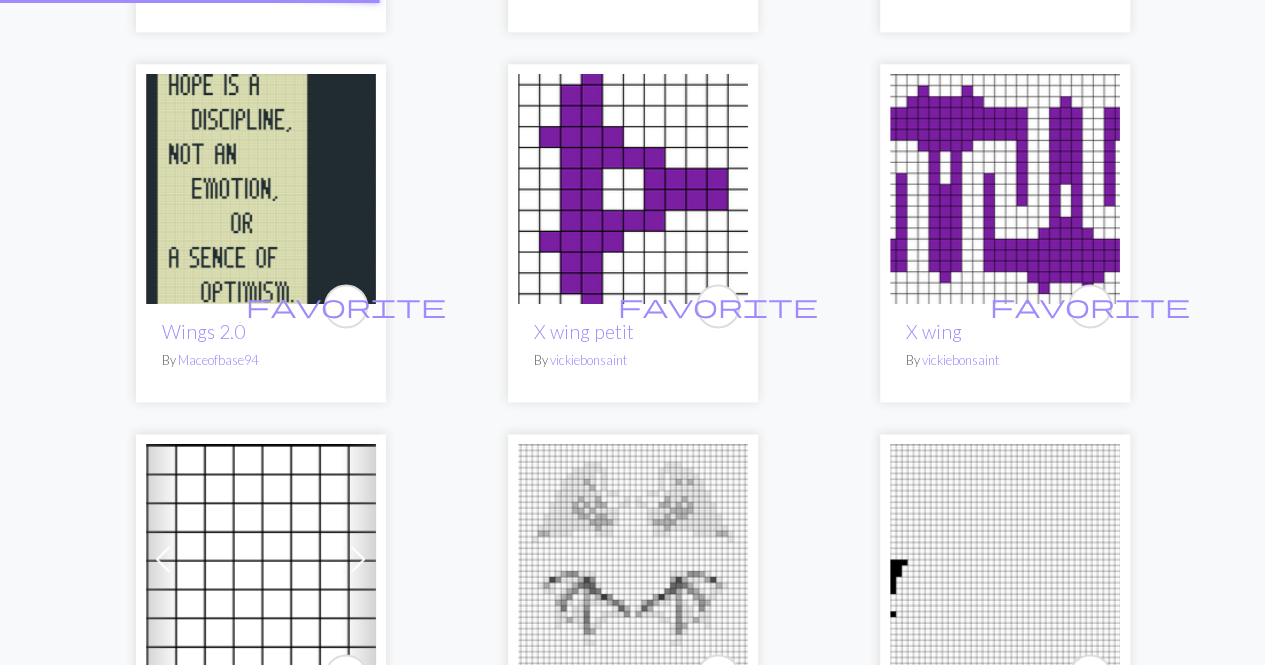 scroll, scrollTop: 0, scrollLeft: 0, axis: both 